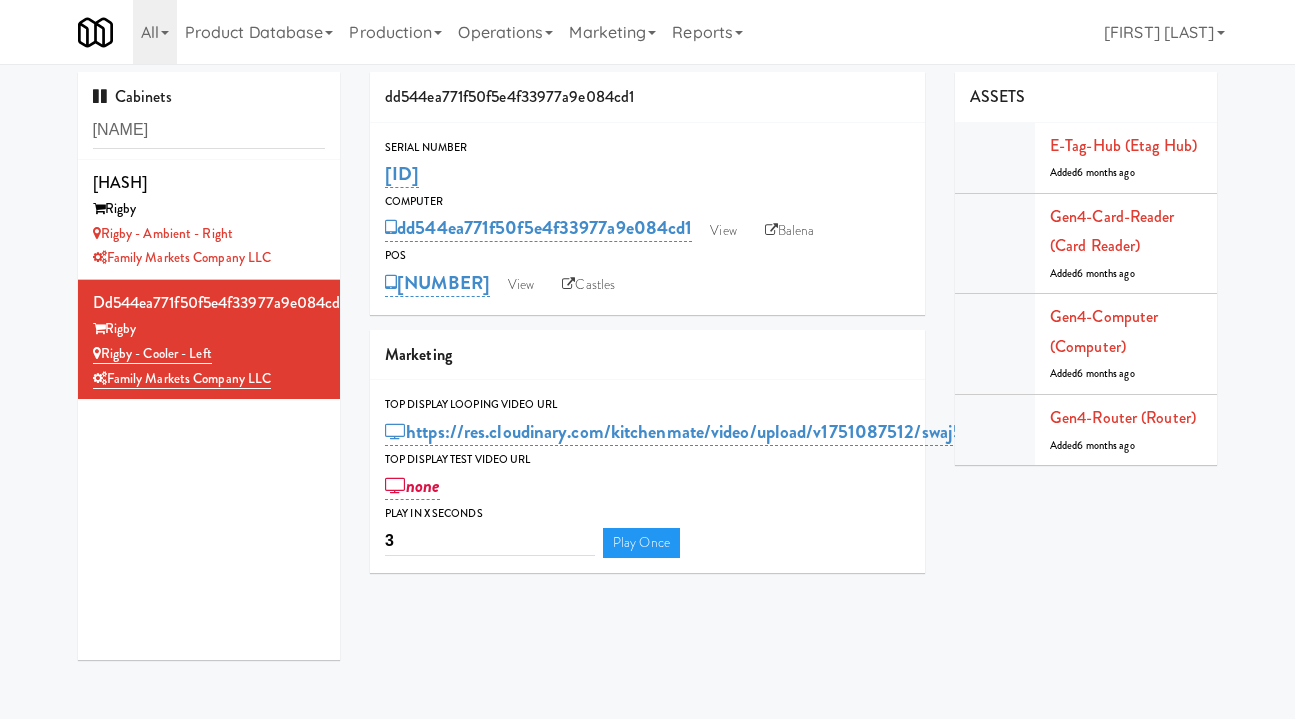 click on "Operations" at bounding box center [505, 32] 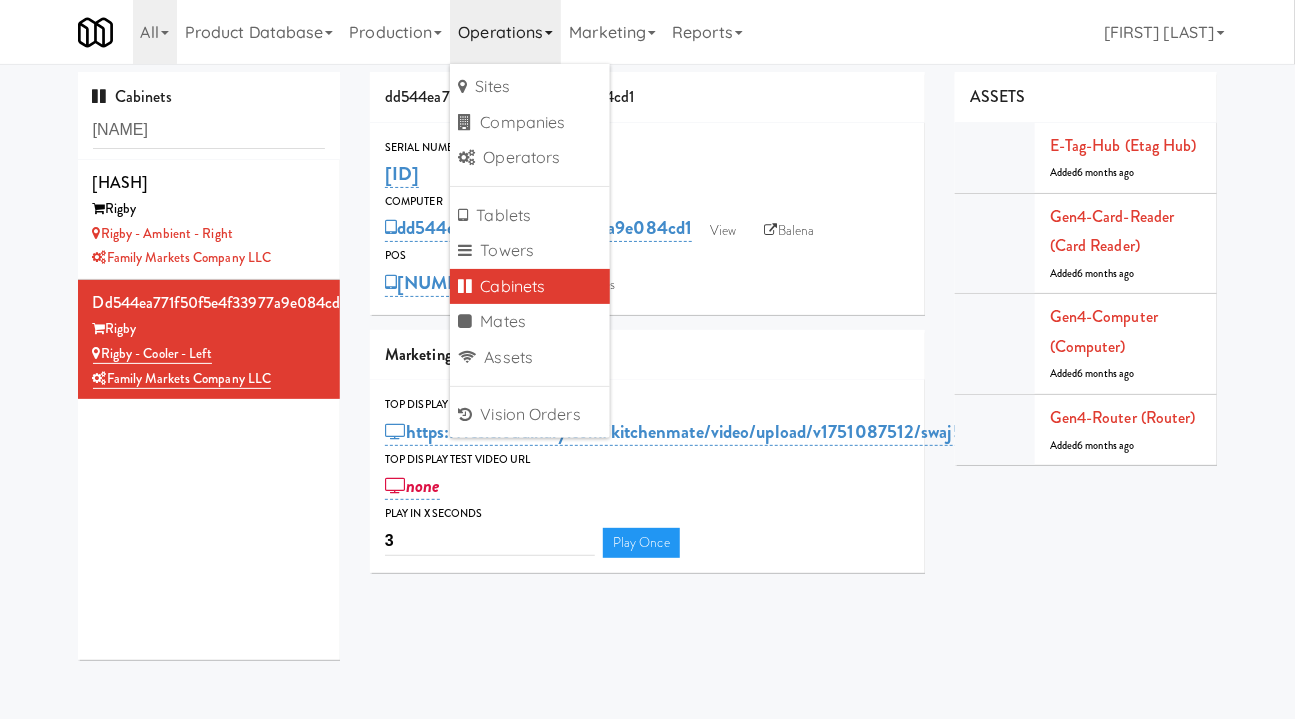 click on "Marketing" at bounding box center [612, 32] 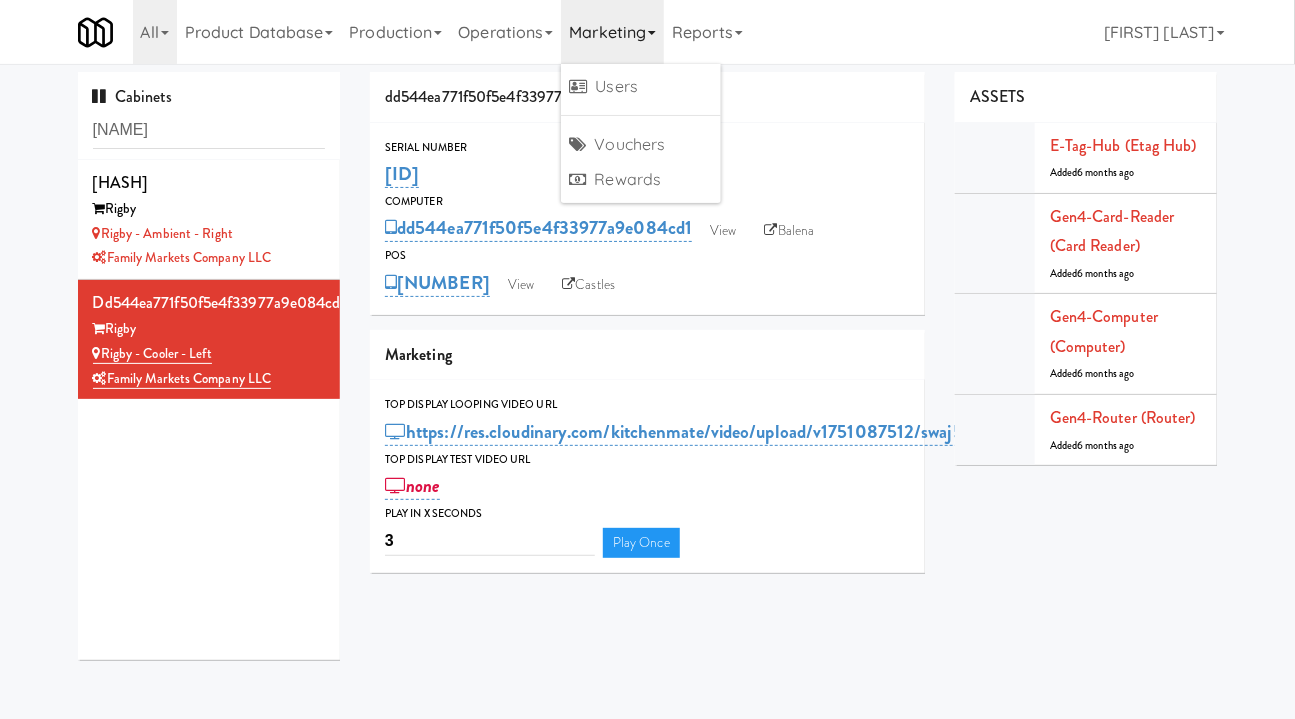 click on "Production" at bounding box center [395, 32] 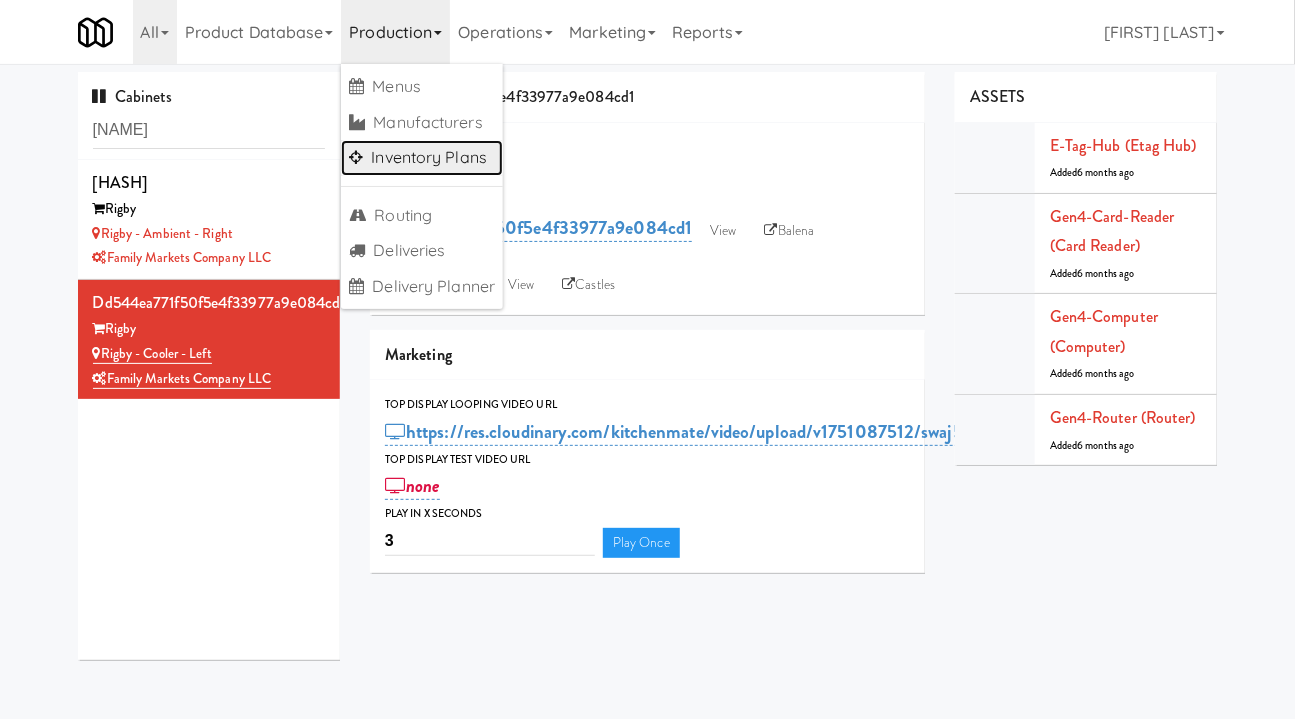 click on "Inventory Plans" at bounding box center (422, 158) 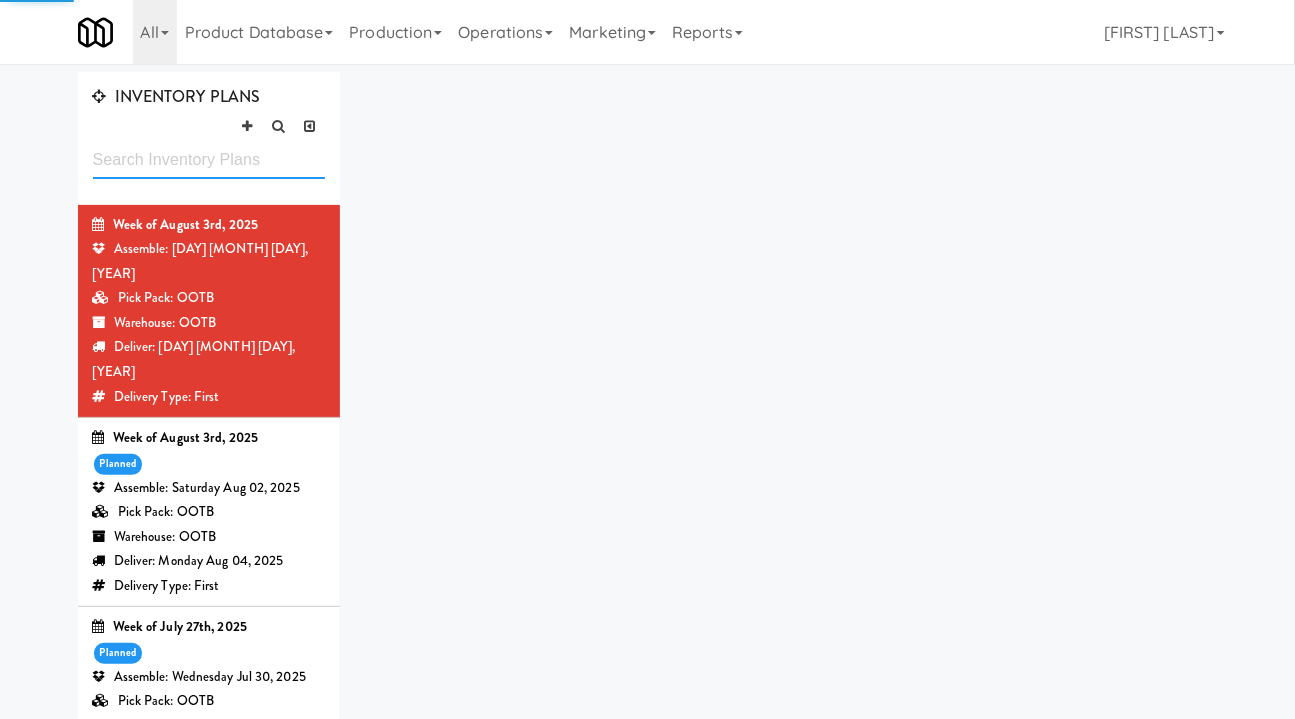 scroll, scrollTop: 0, scrollLeft: 0, axis: both 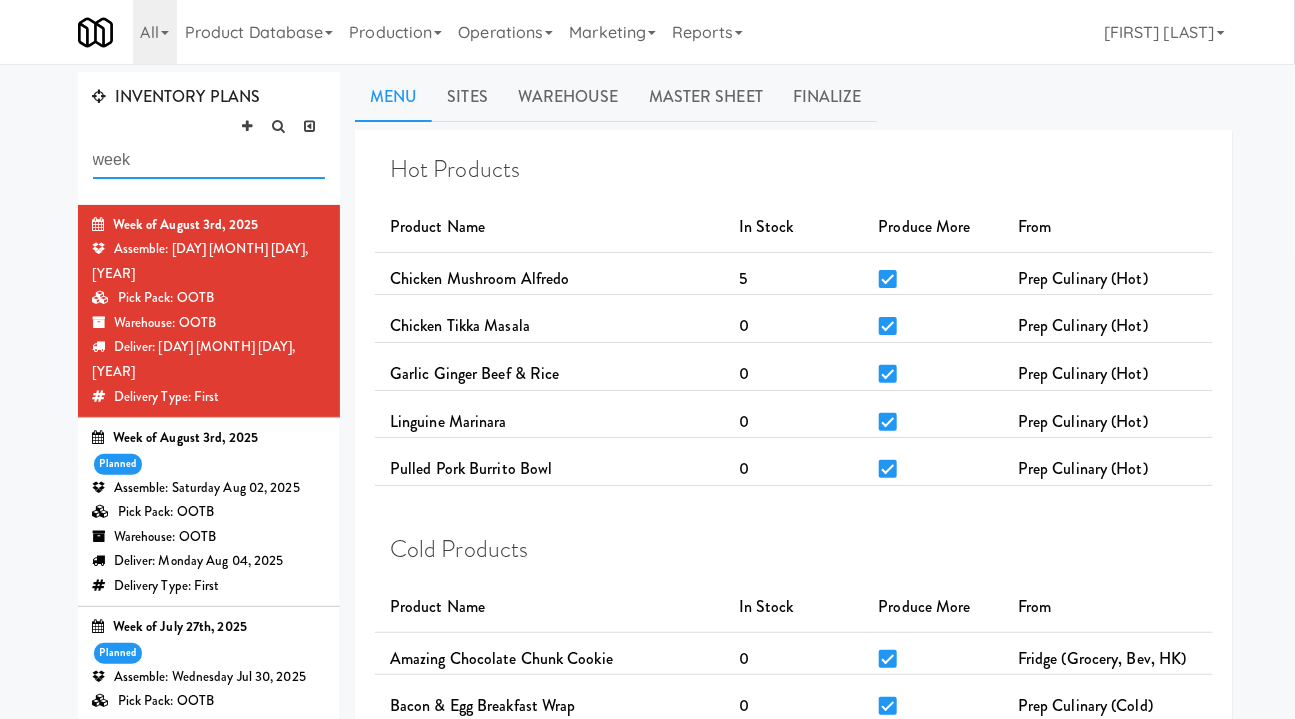 type on "week" 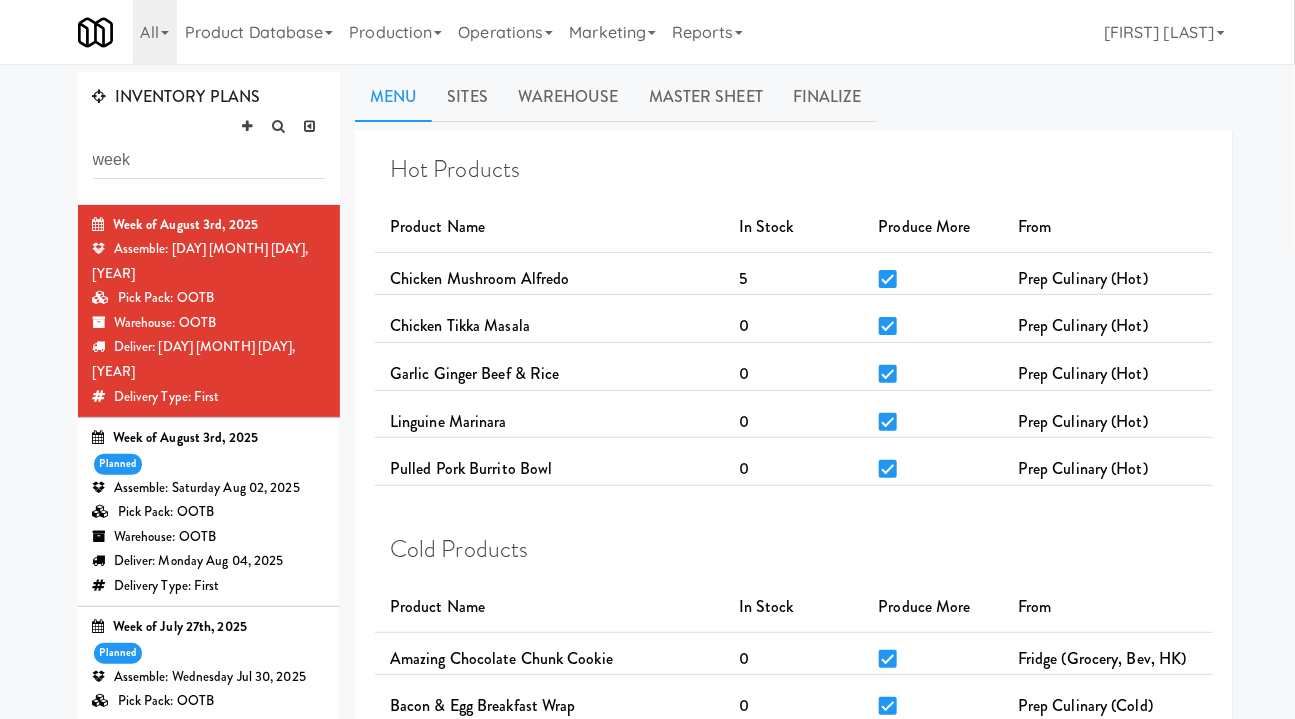 click on "Week of August 3rd, 2025 planned Assemble: Saturday Aug 02, 2025 Pick Pack: OOTB Warehouse: OOTB Deliver: Monday Aug 04, 2025 Delivery Type: First" at bounding box center (209, 512) 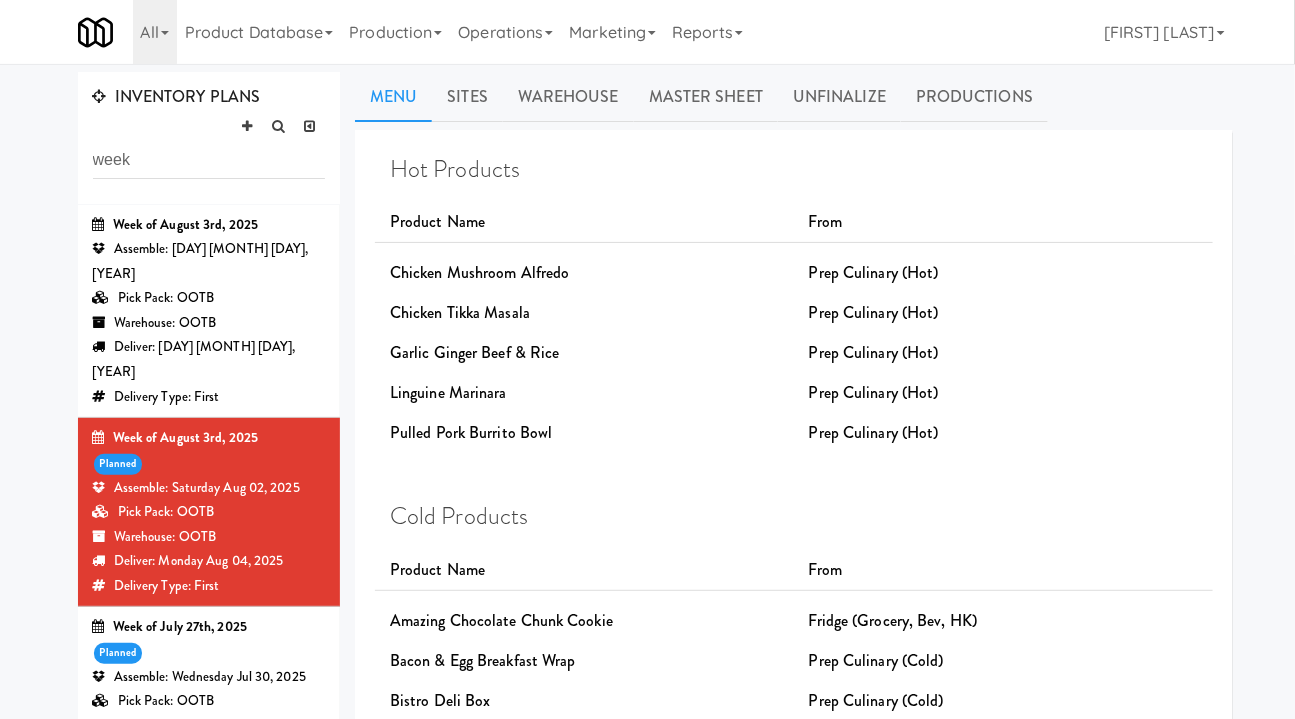 click on "Warehouse: OOTB" at bounding box center (209, 323) 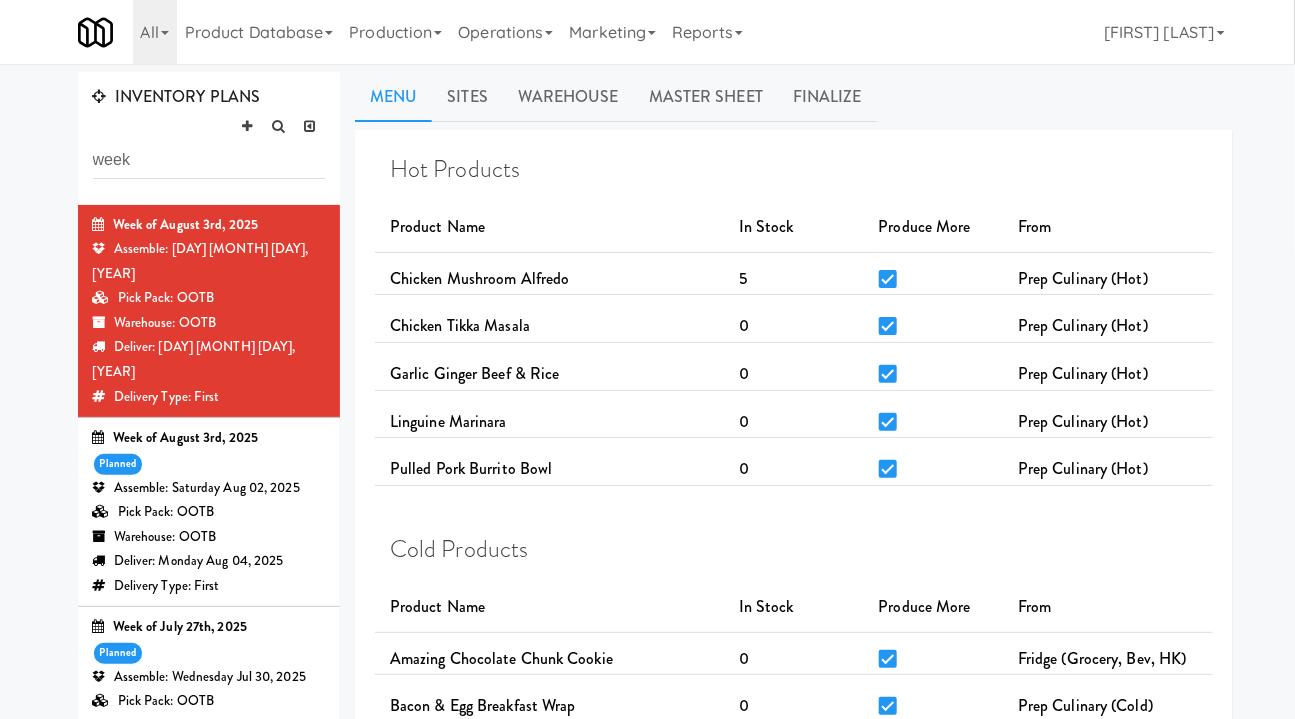 click on "Week of August 3rd, 2025" at bounding box center (209, 438) 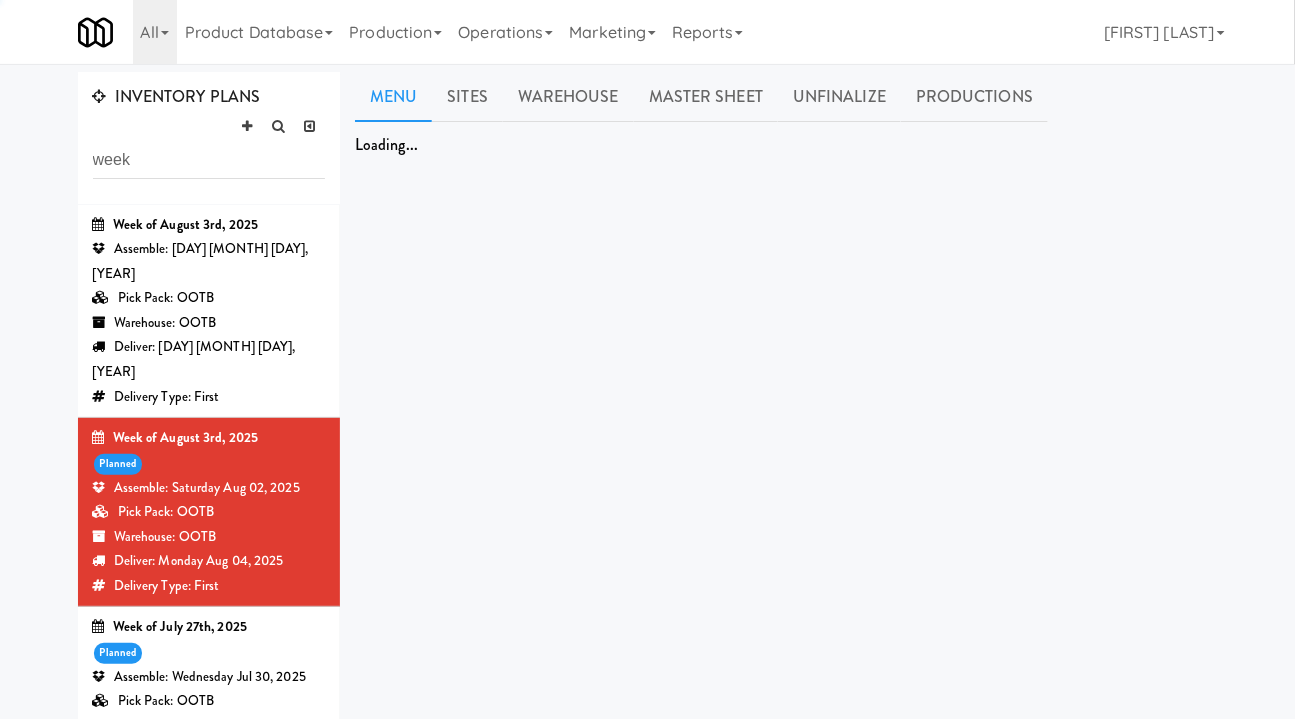 click on "Week of August 3rd, 2025" at bounding box center [209, 225] 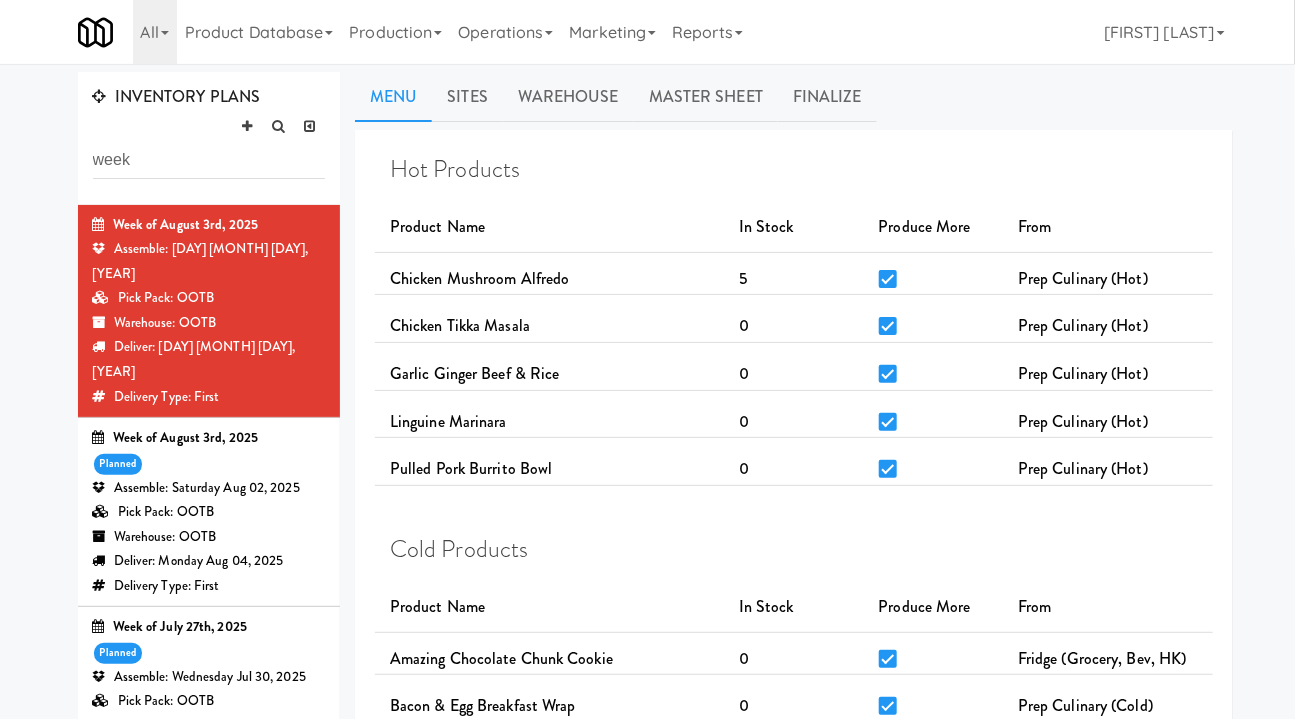 click on "Week of August 3rd, 2025" at bounding box center [209, 438] 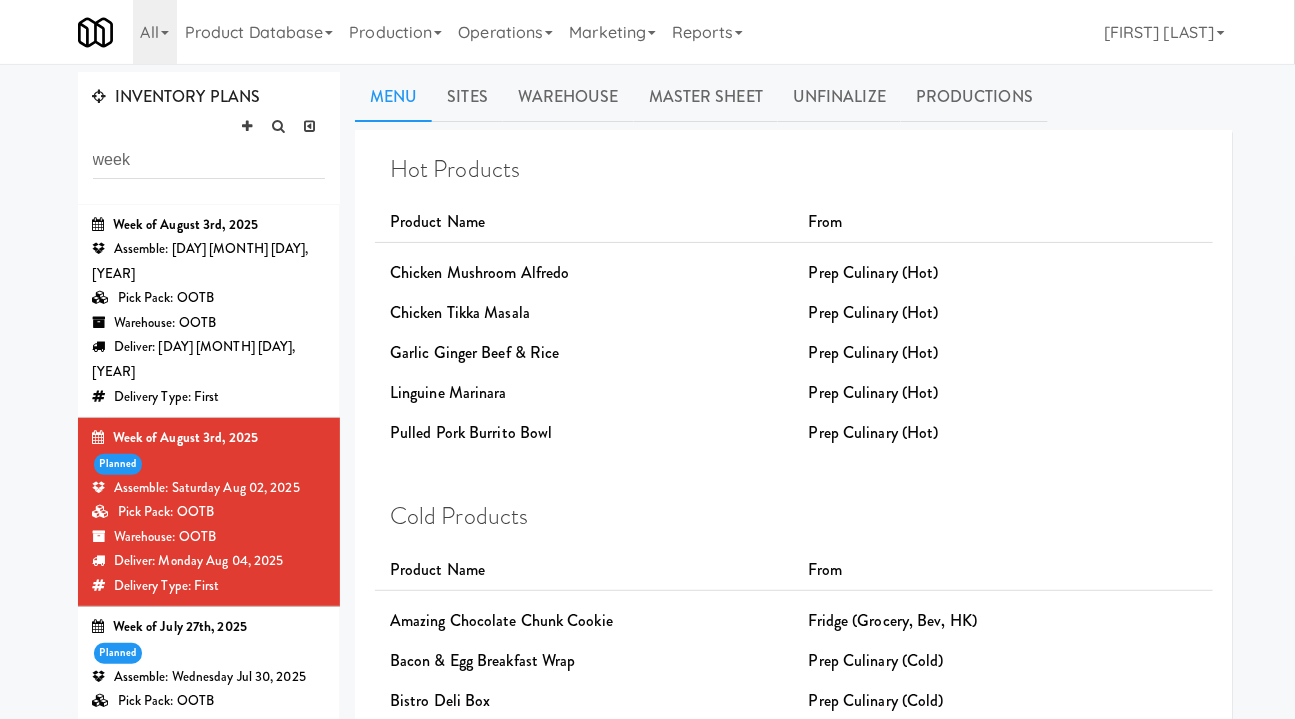 click on "Week of August 3rd, 2025" at bounding box center (209, 225) 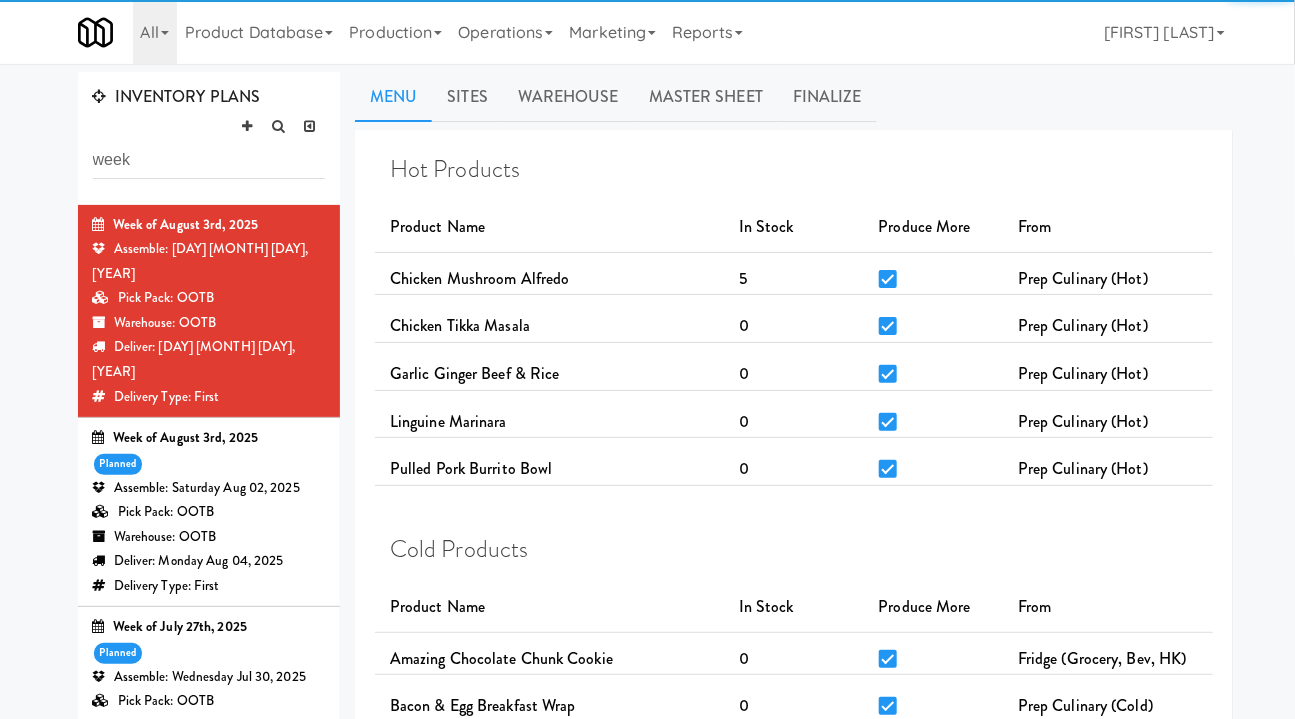 click on "Week of August 3rd, 2025 planned Assemble: Saturday Aug 02, 2025 Pick Pack: OOTB Warehouse: OOTB Deliver: Monday Aug 04, 2025 Delivery Type: First" at bounding box center (209, 512) 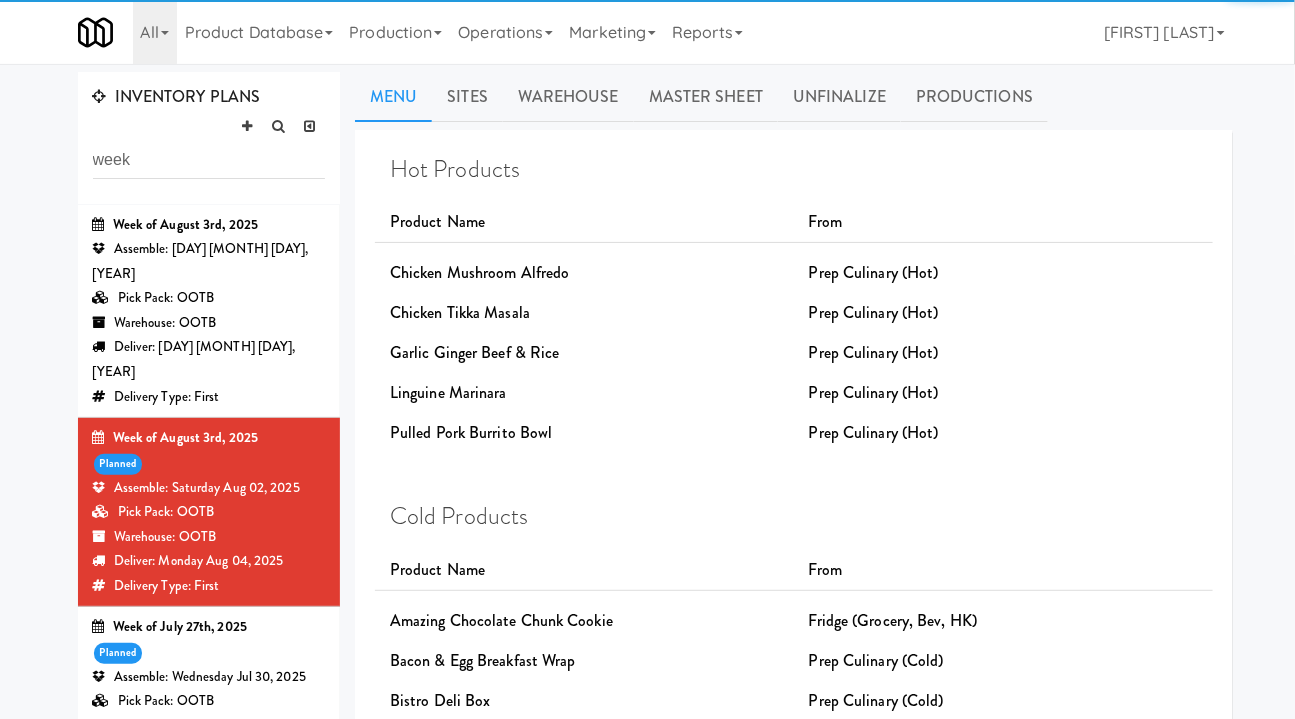 click on "Pick Pack: OOTB" at bounding box center [209, 298] 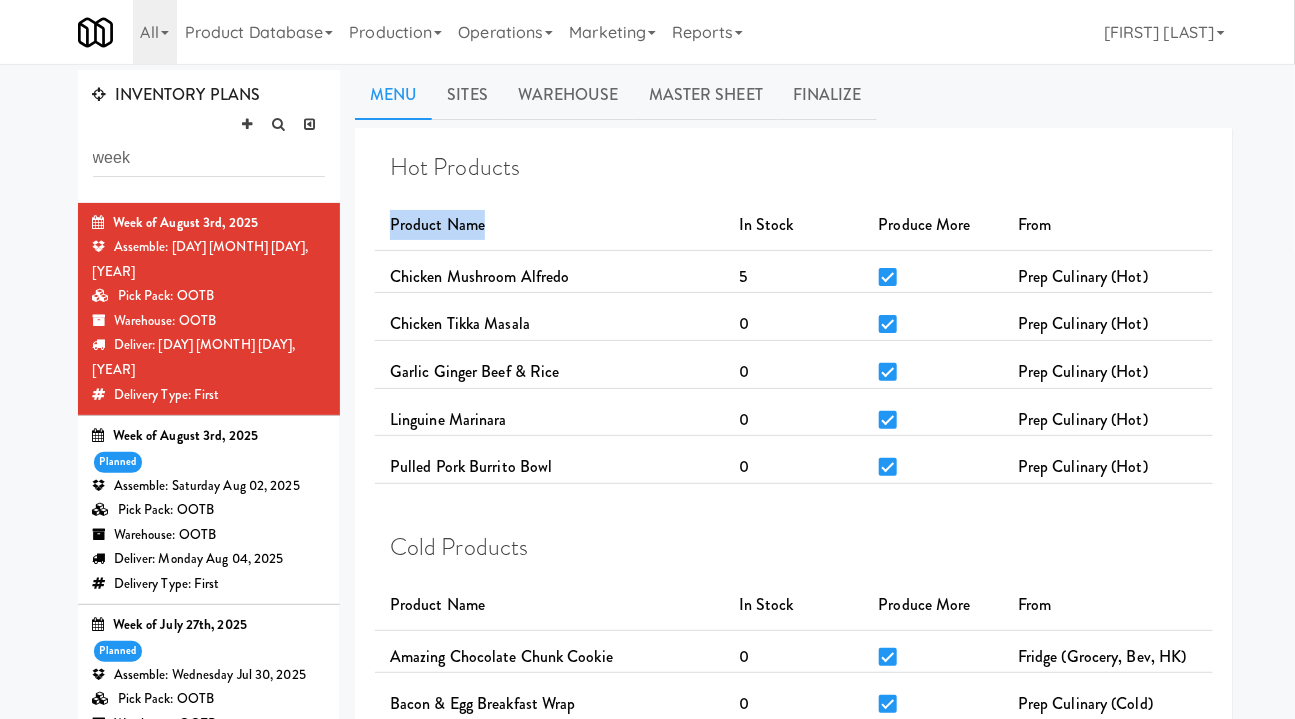 drag, startPoint x: 487, startPoint y: 217, endPoint x: 392, endPoint y: 225, distance: 95.33625 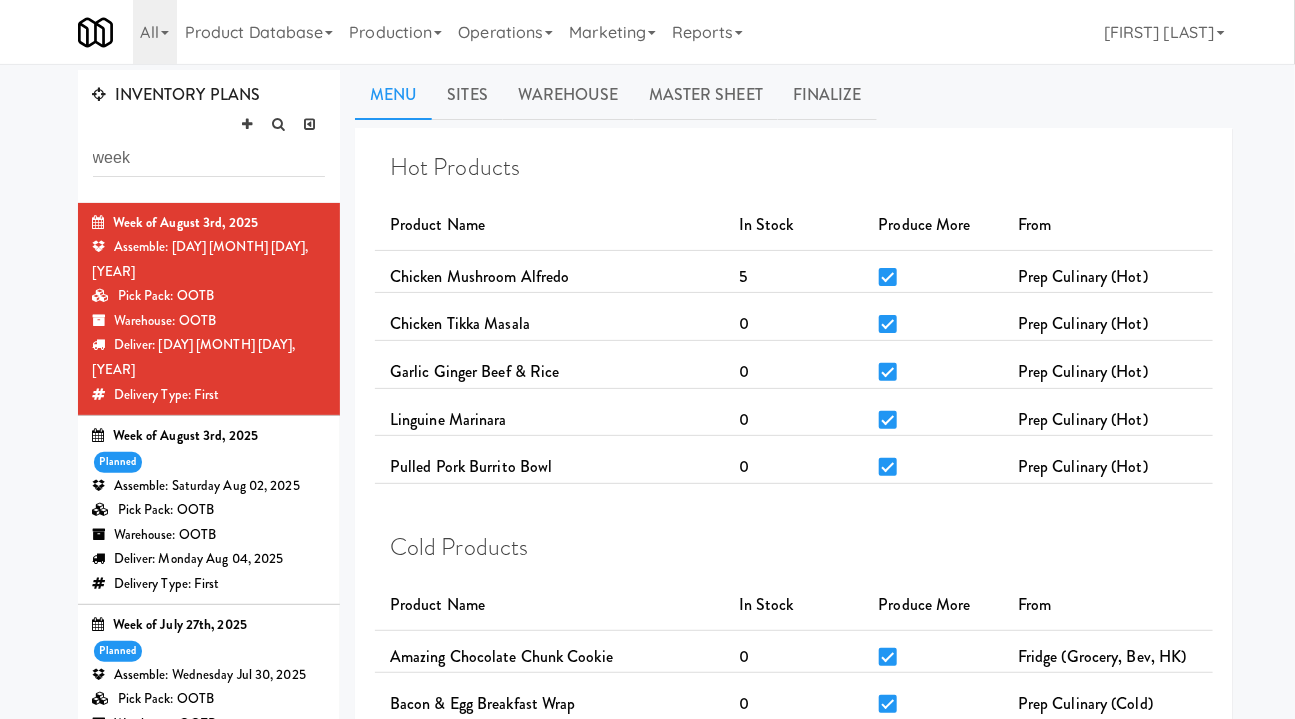 click on "Hot Products" at bounding box center [794, 167] 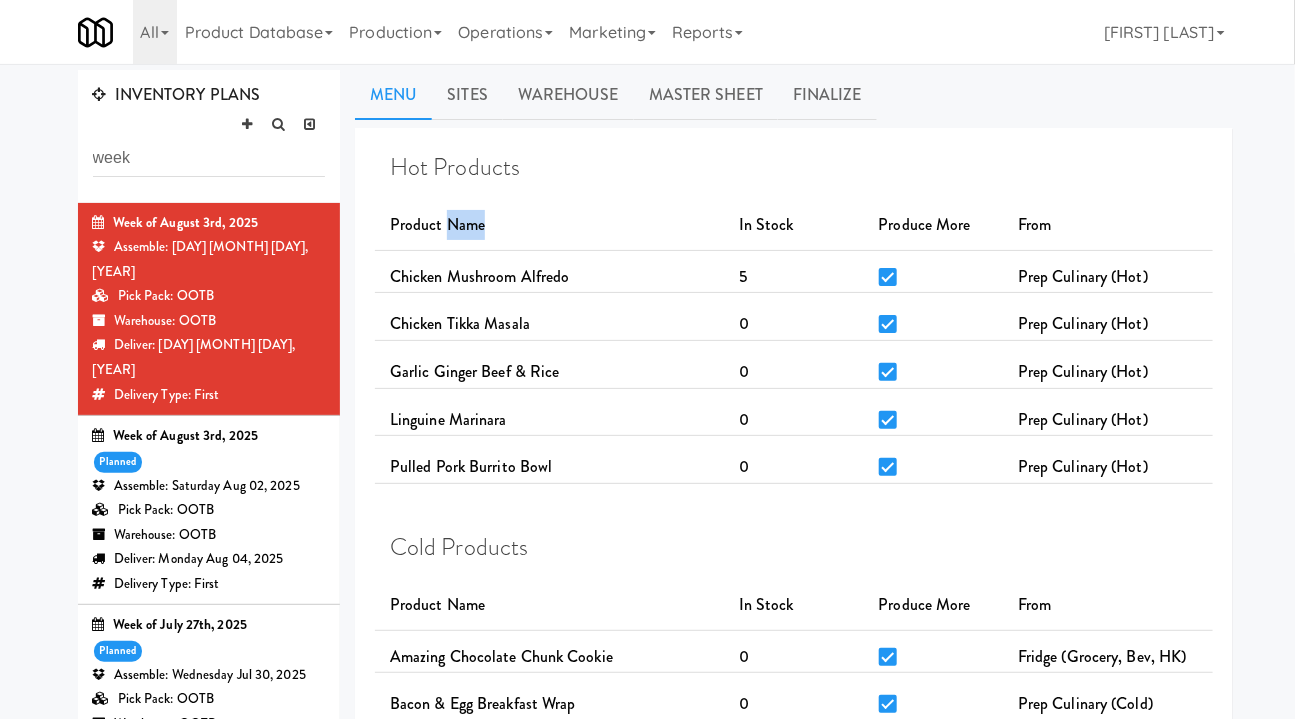 click on "Product Name" at bounding box center [437, 224] 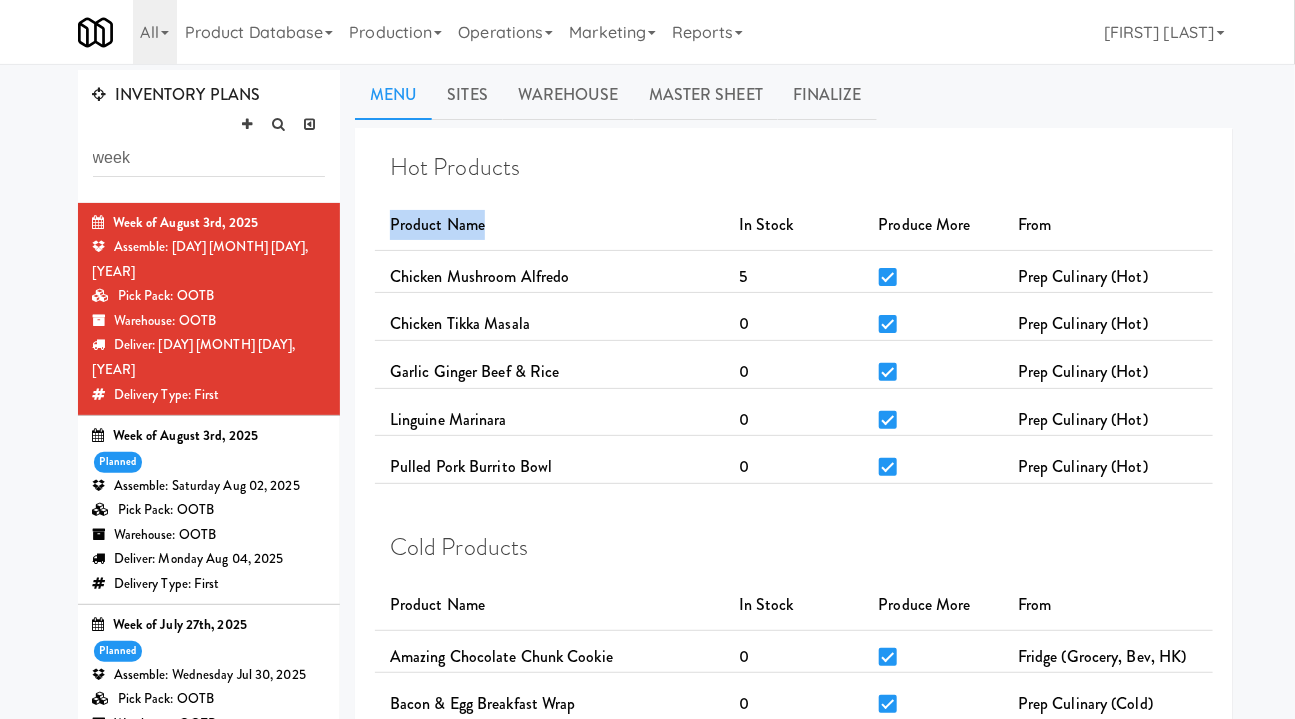 click on "Product Name" at bounding box center [437, 224] 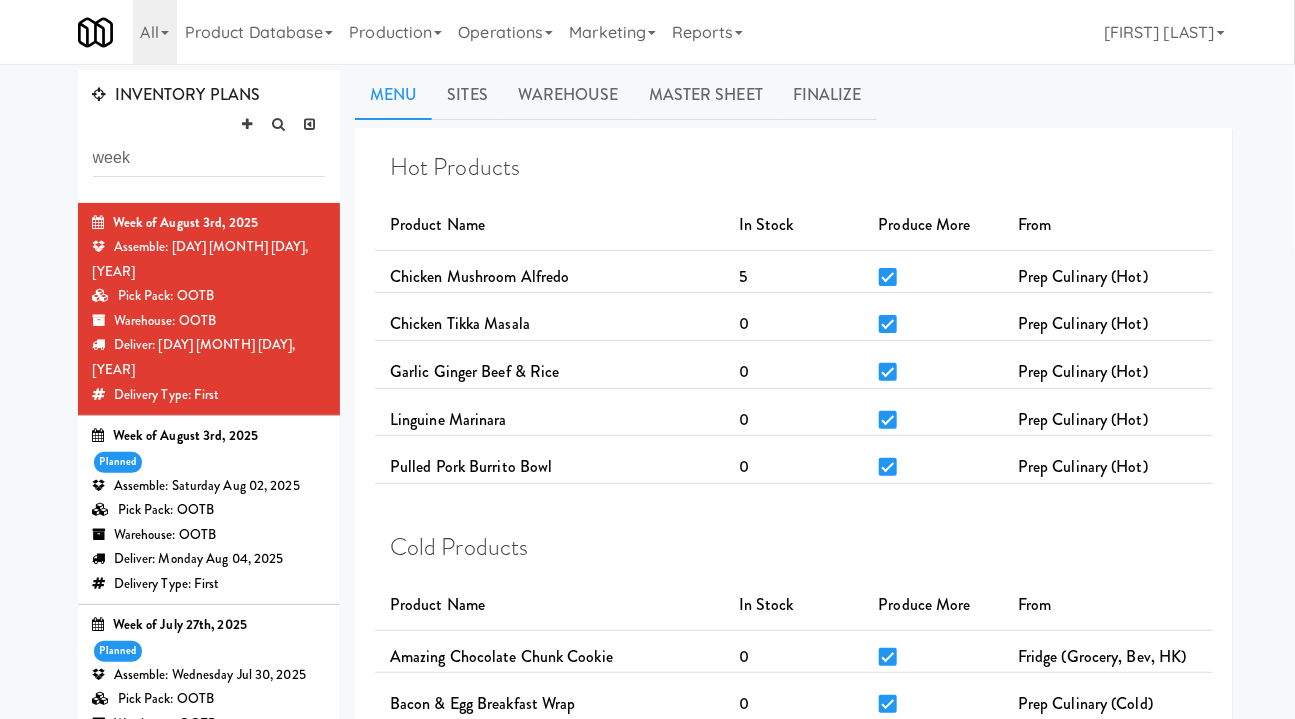 click on "Product Name" at bounding box center [437, 224] 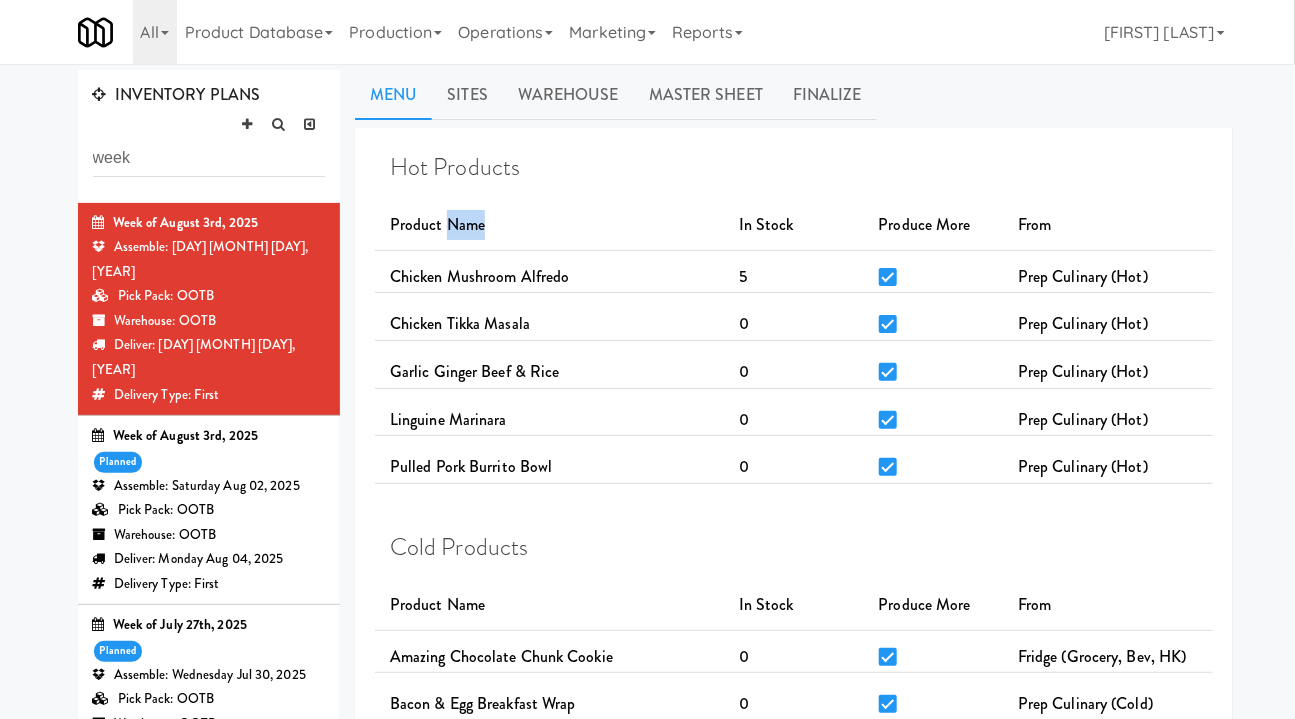 click on "Product Name" at bounding box center [437, 224] 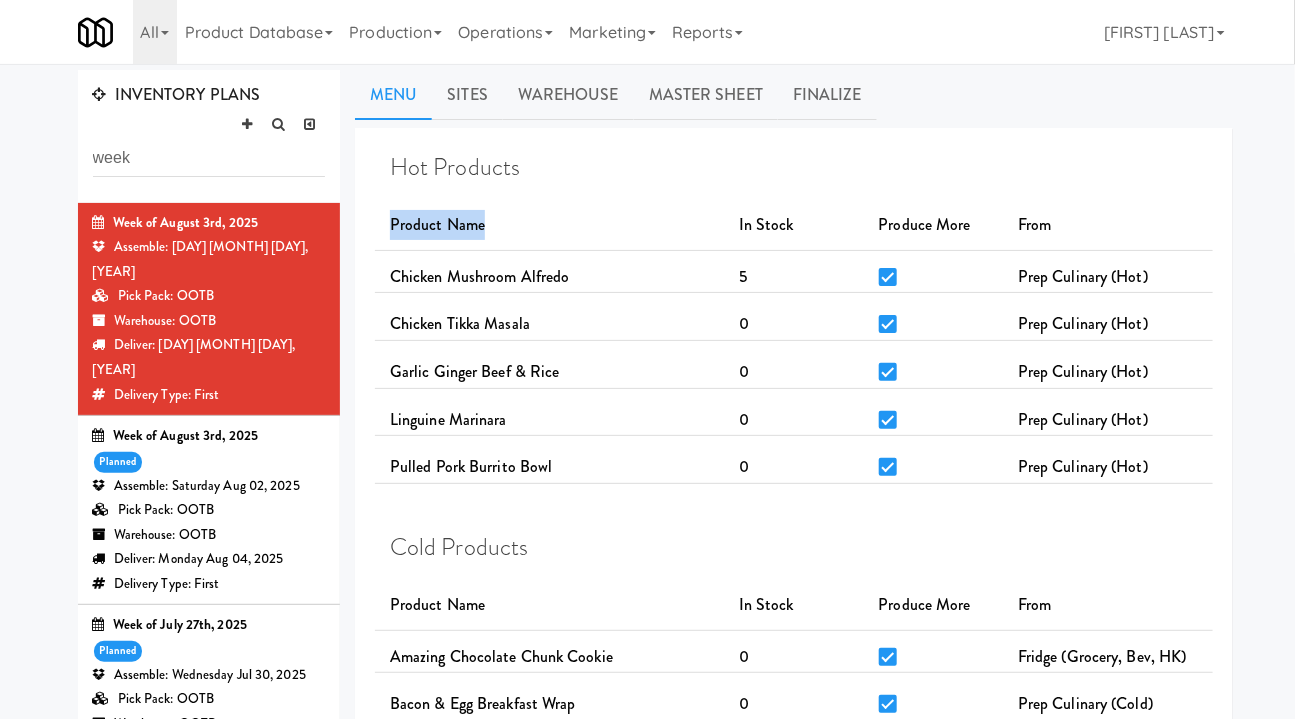 click on "Product Name" at bounding box center [437, 224] 